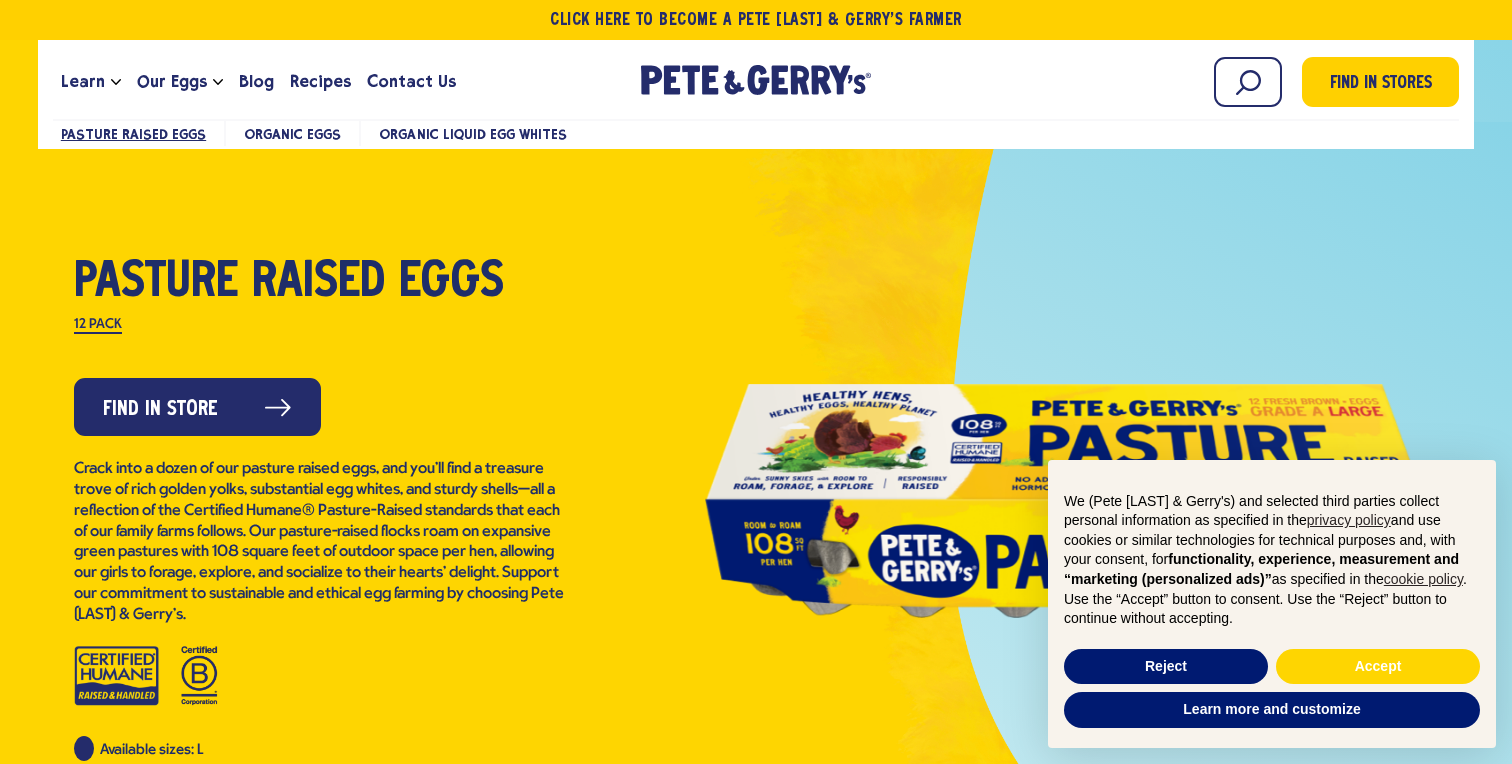 scroll, scrollTop: 33, scrollLeft: 0, axis: vertical 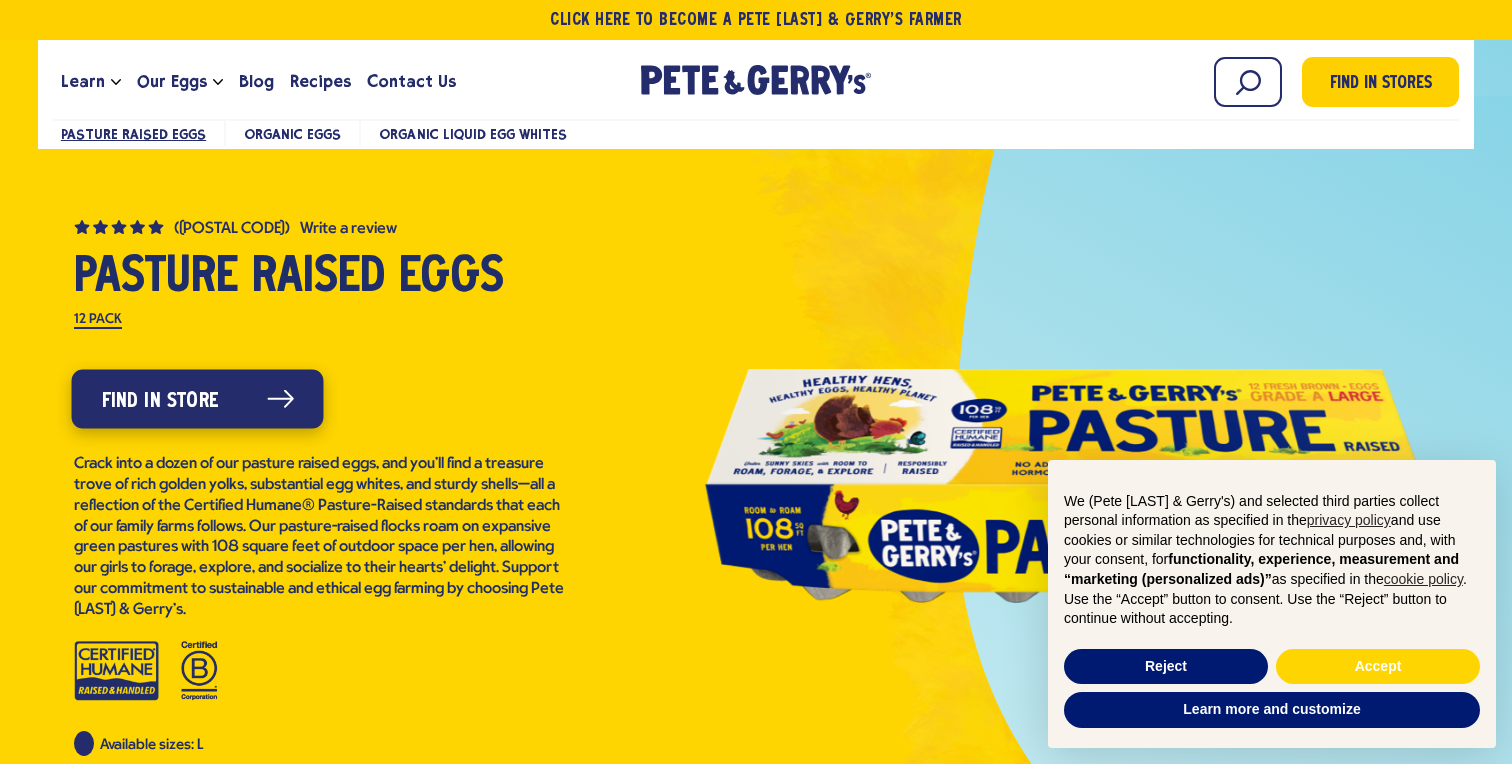 click on "Find in Store" at bounding box center (197, 399) 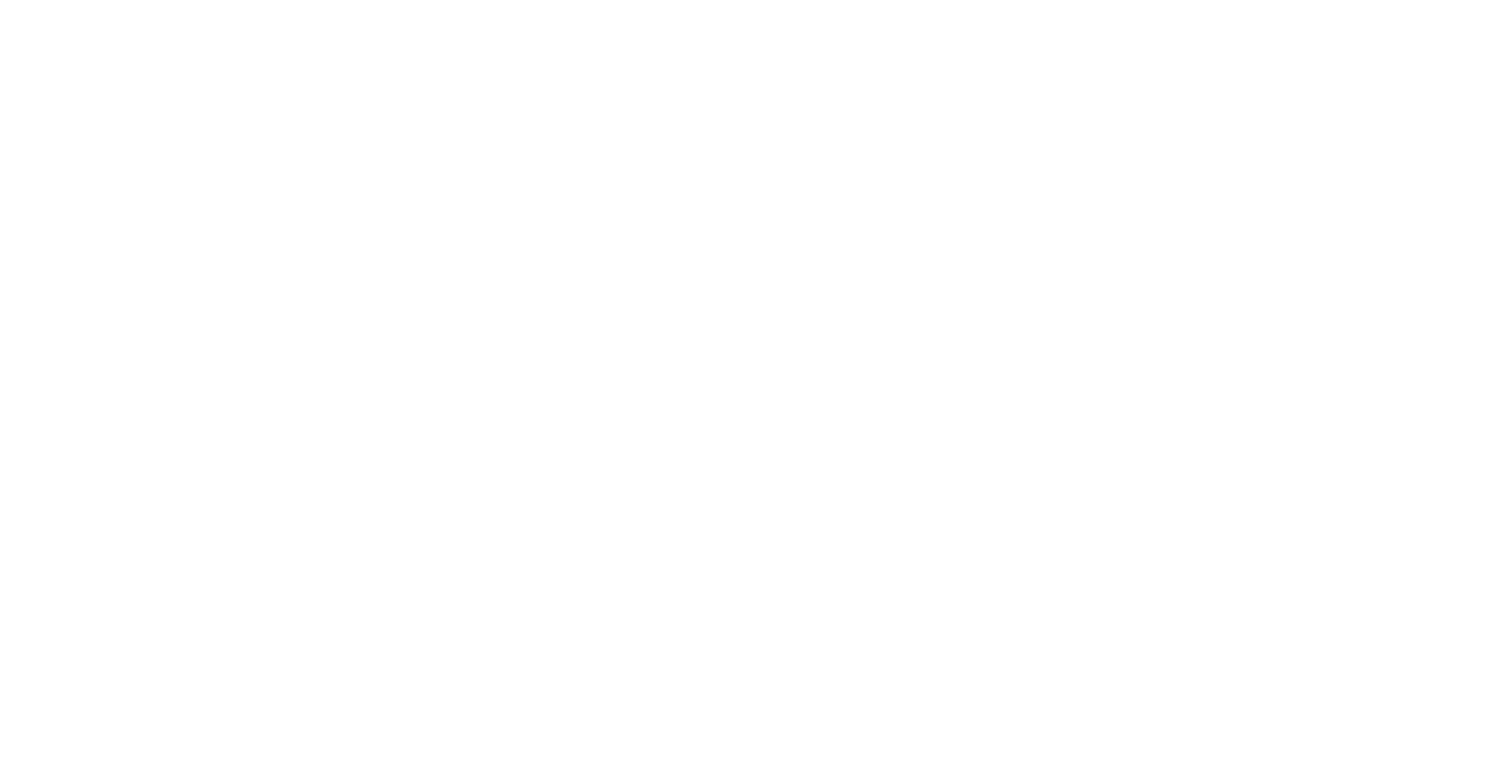 scroll, scrollTop: 0, scrollLeft: 0, axis: both 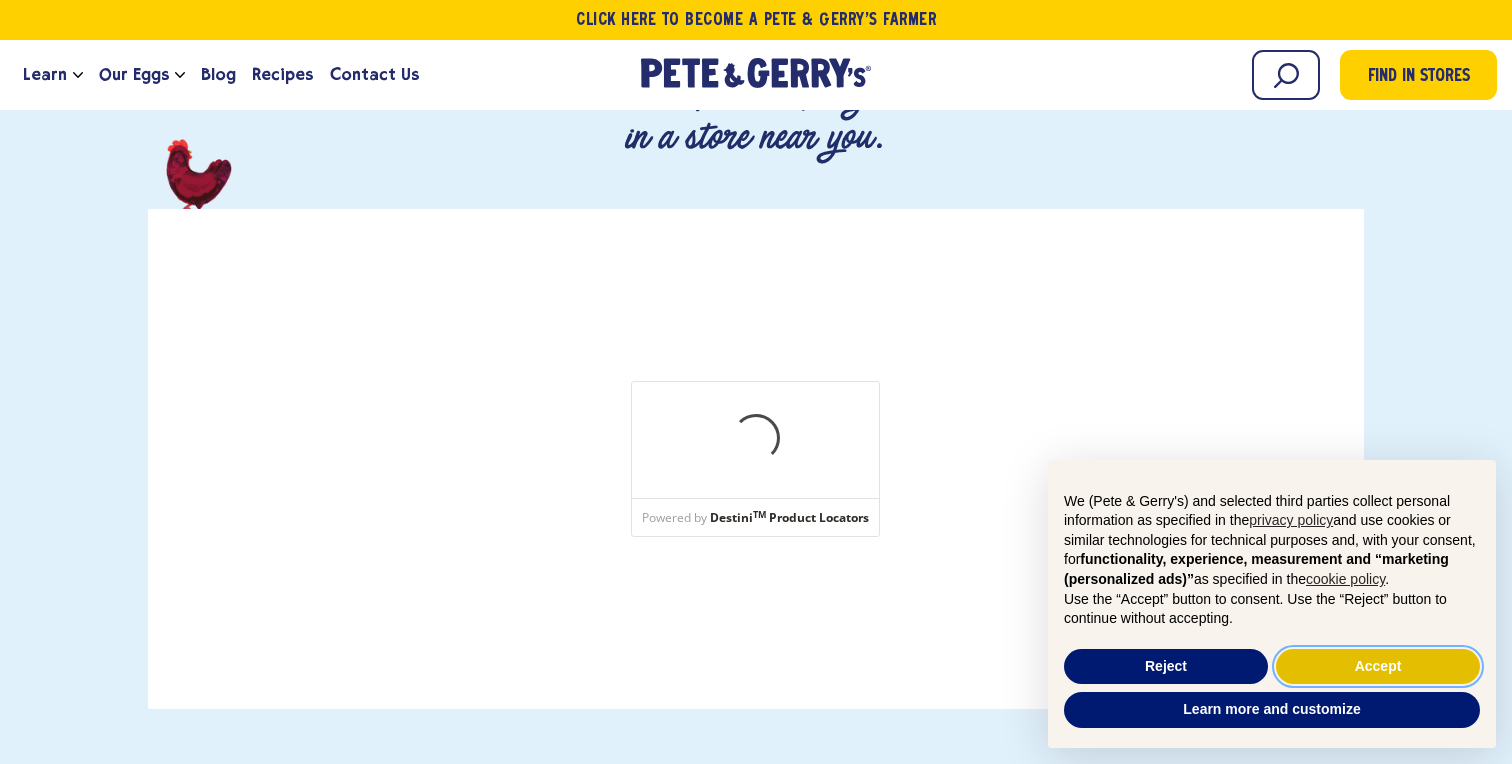 click on "Accept" at bounding box center [1378, 667] 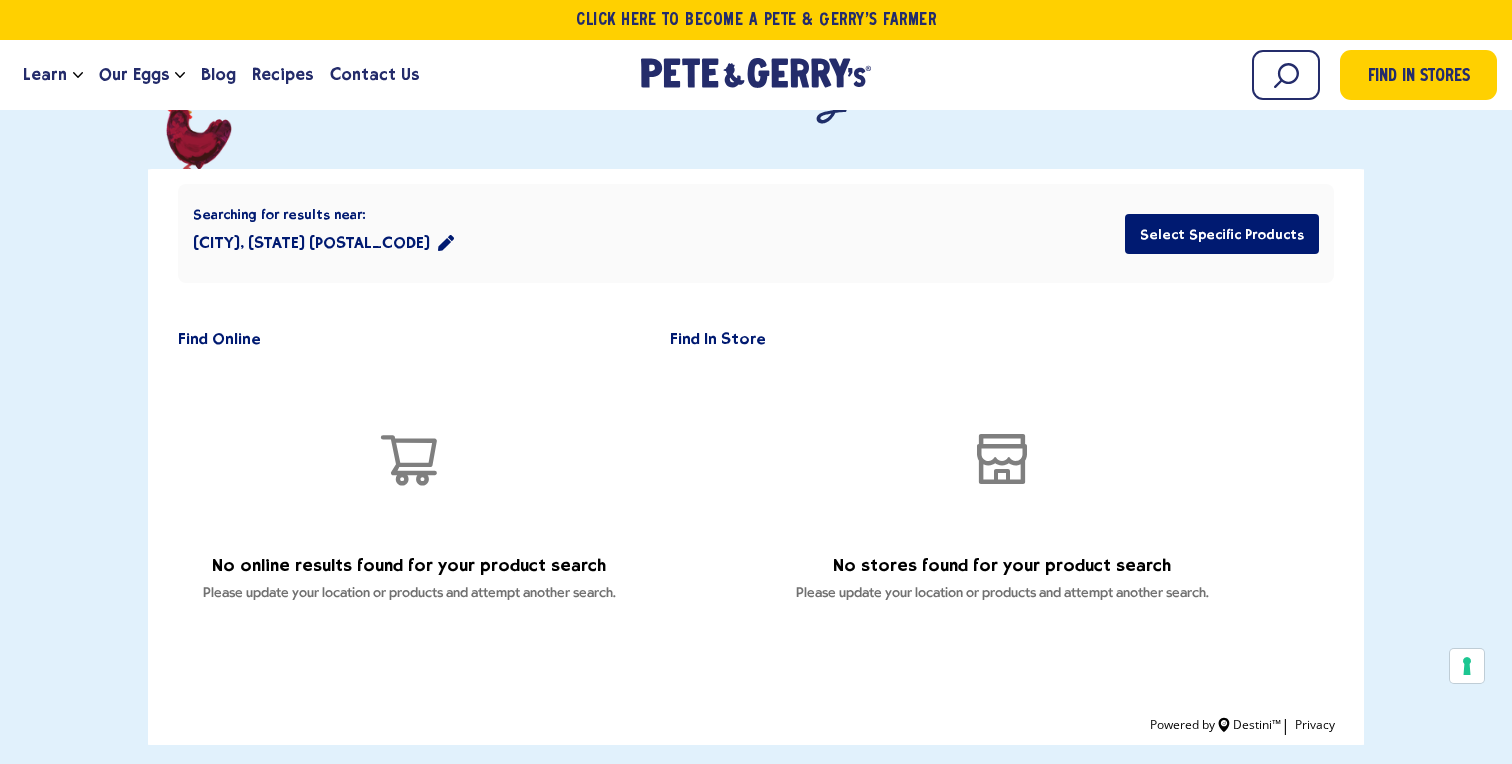scroll, scrollTop: 256, scrollLeft: 0, axis: vertical 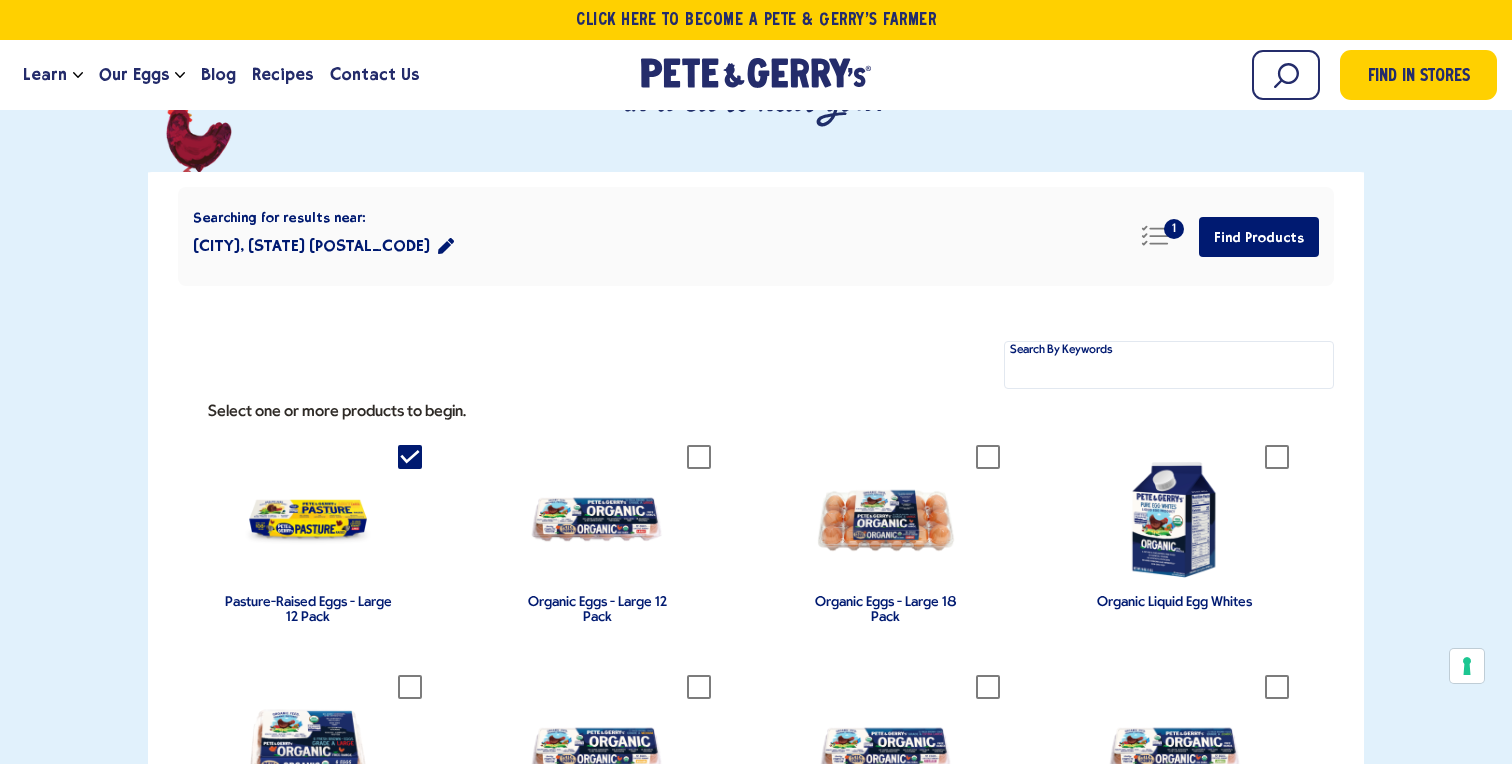 click 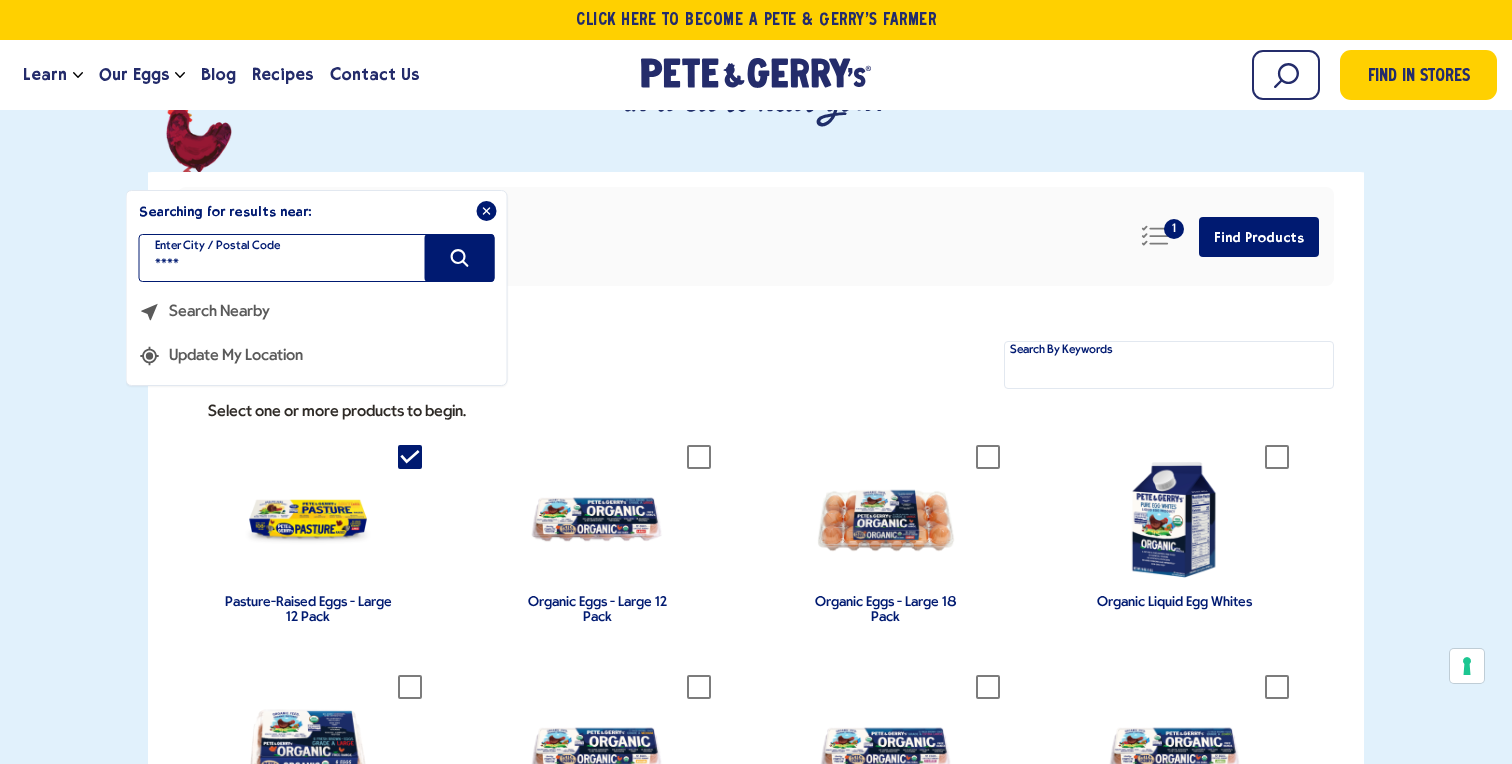 click on "****" at bounding box center (317, 258) 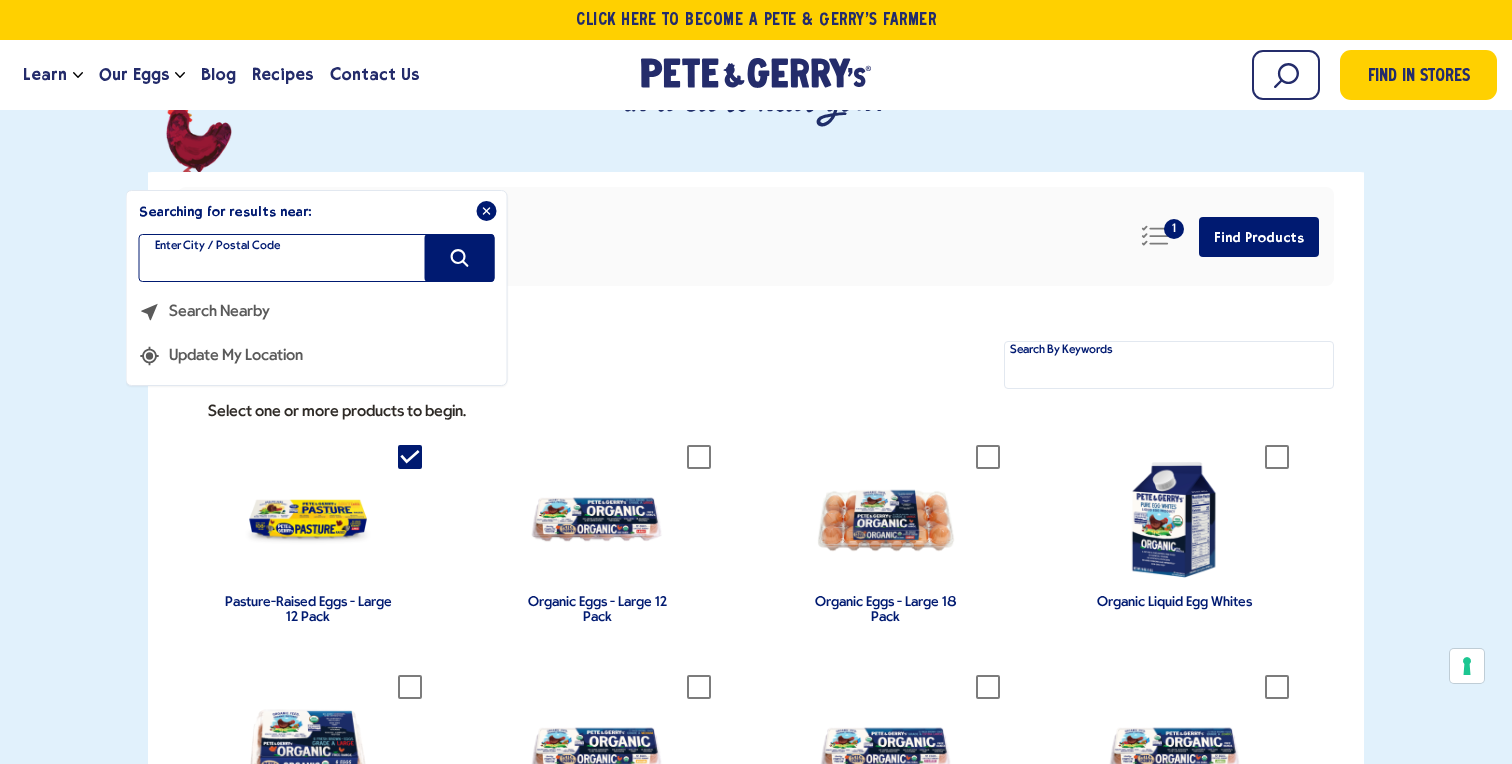 click at bounding box center [317, 258] 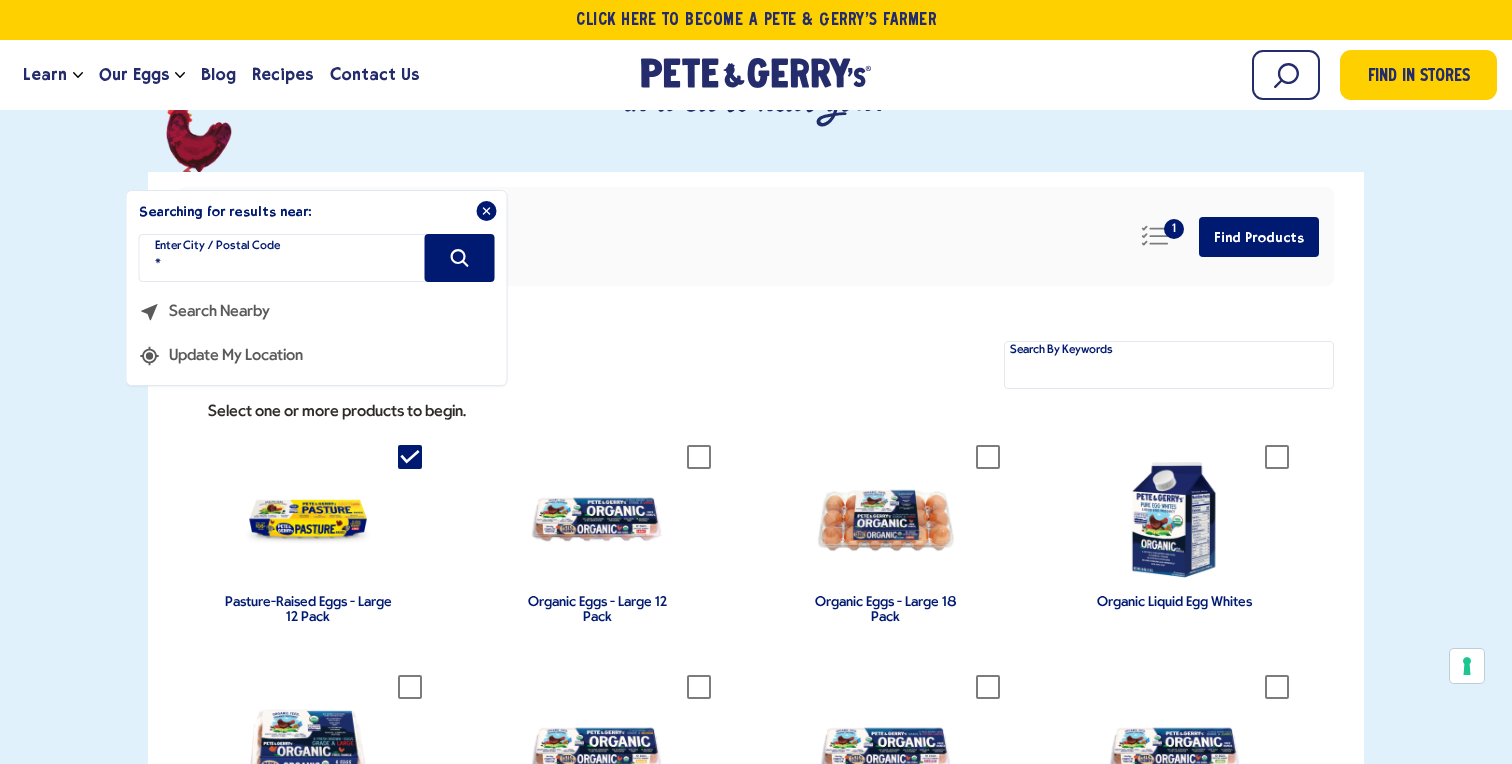 type on "*" 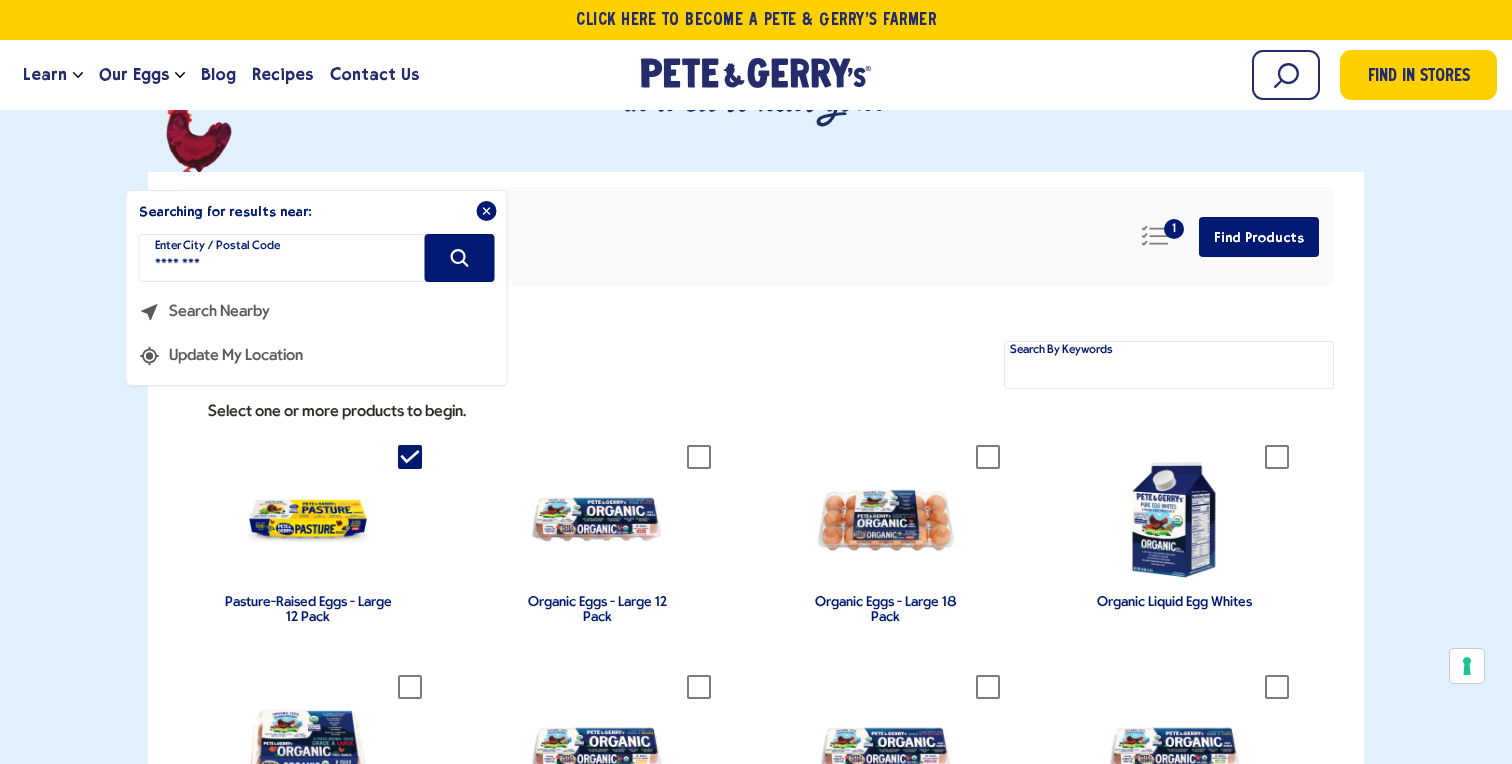type on "********" 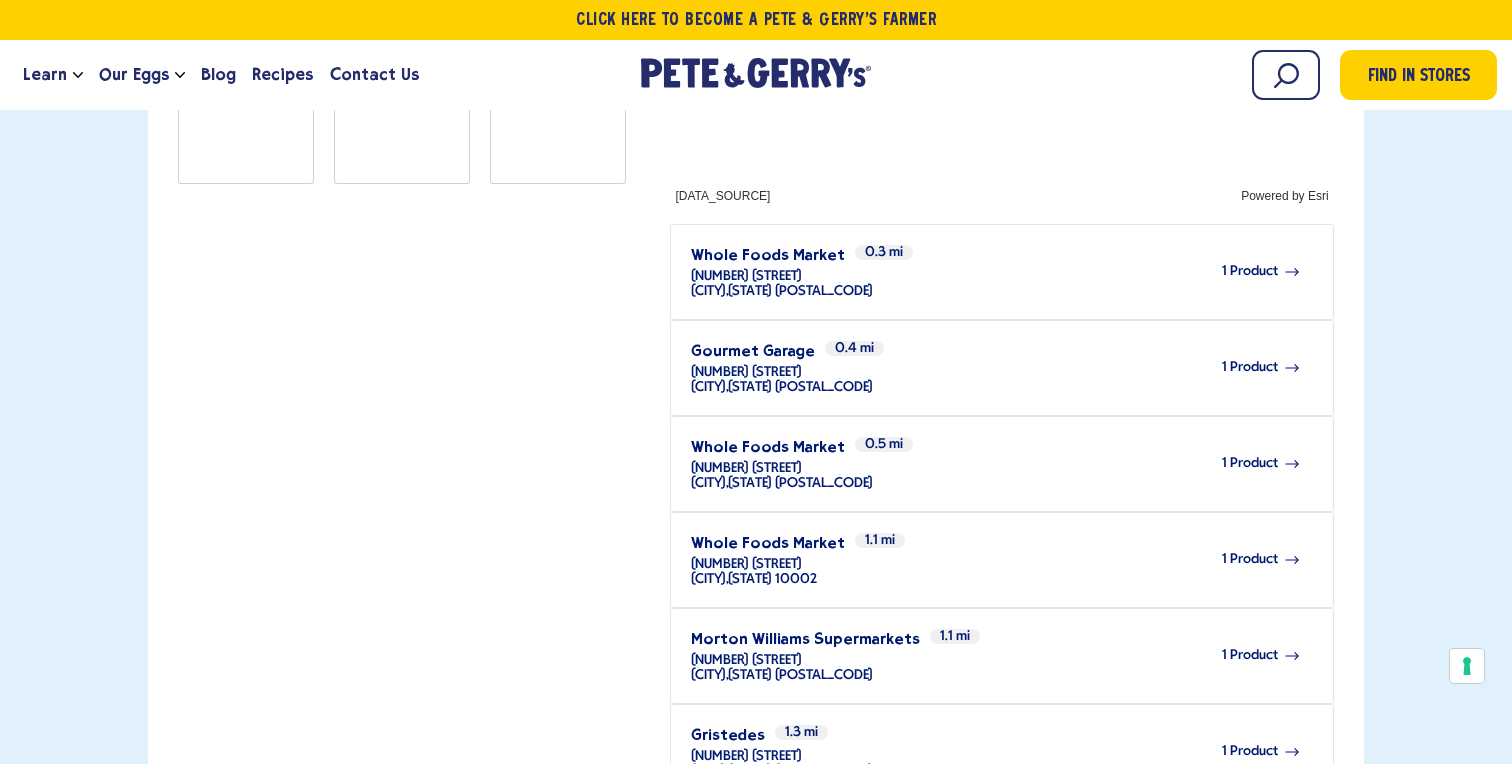 scroll, scrollTop: 0, scrollLeft: 0, axis: both 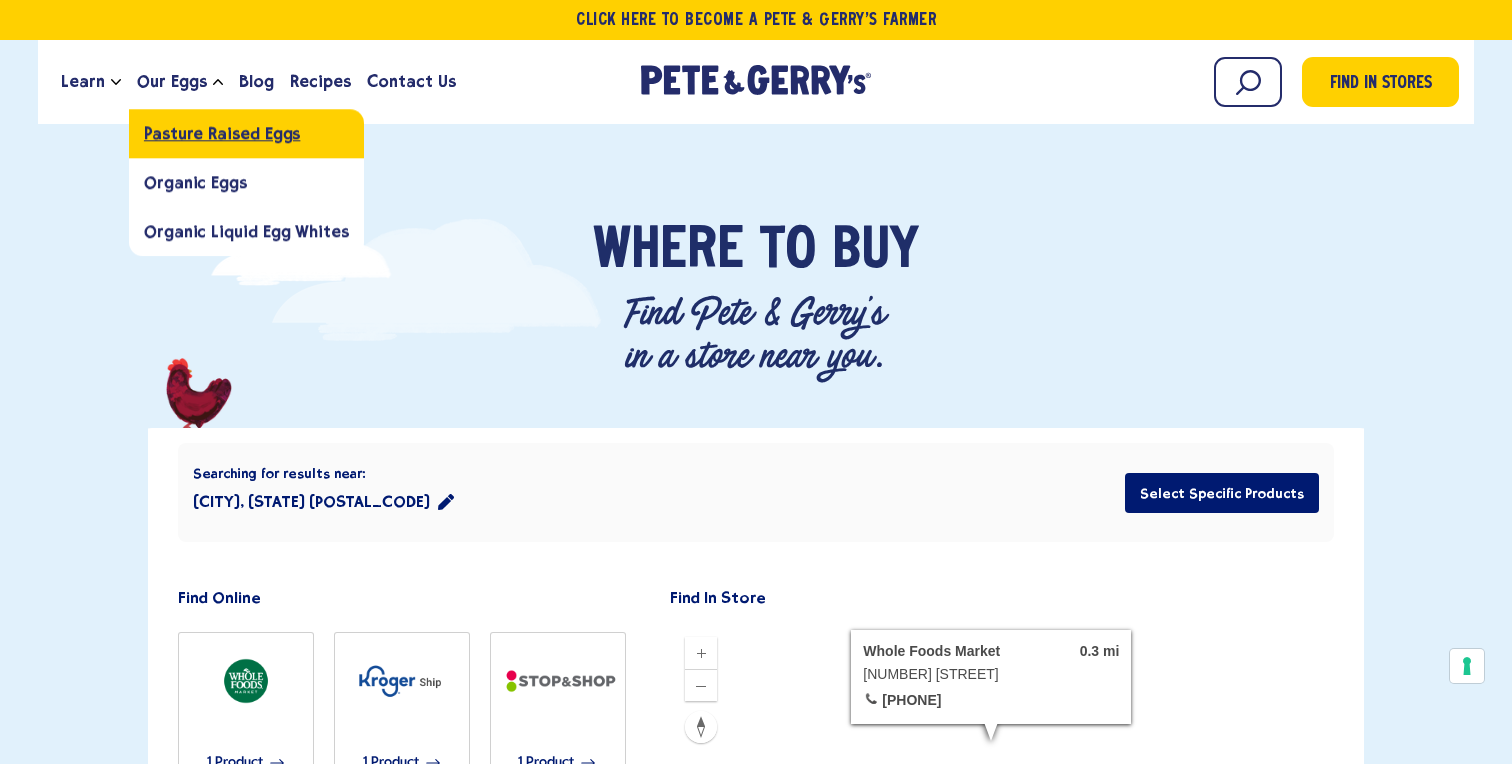 click on "Pasture Raised Eggs" at bounding box center (222, 133) 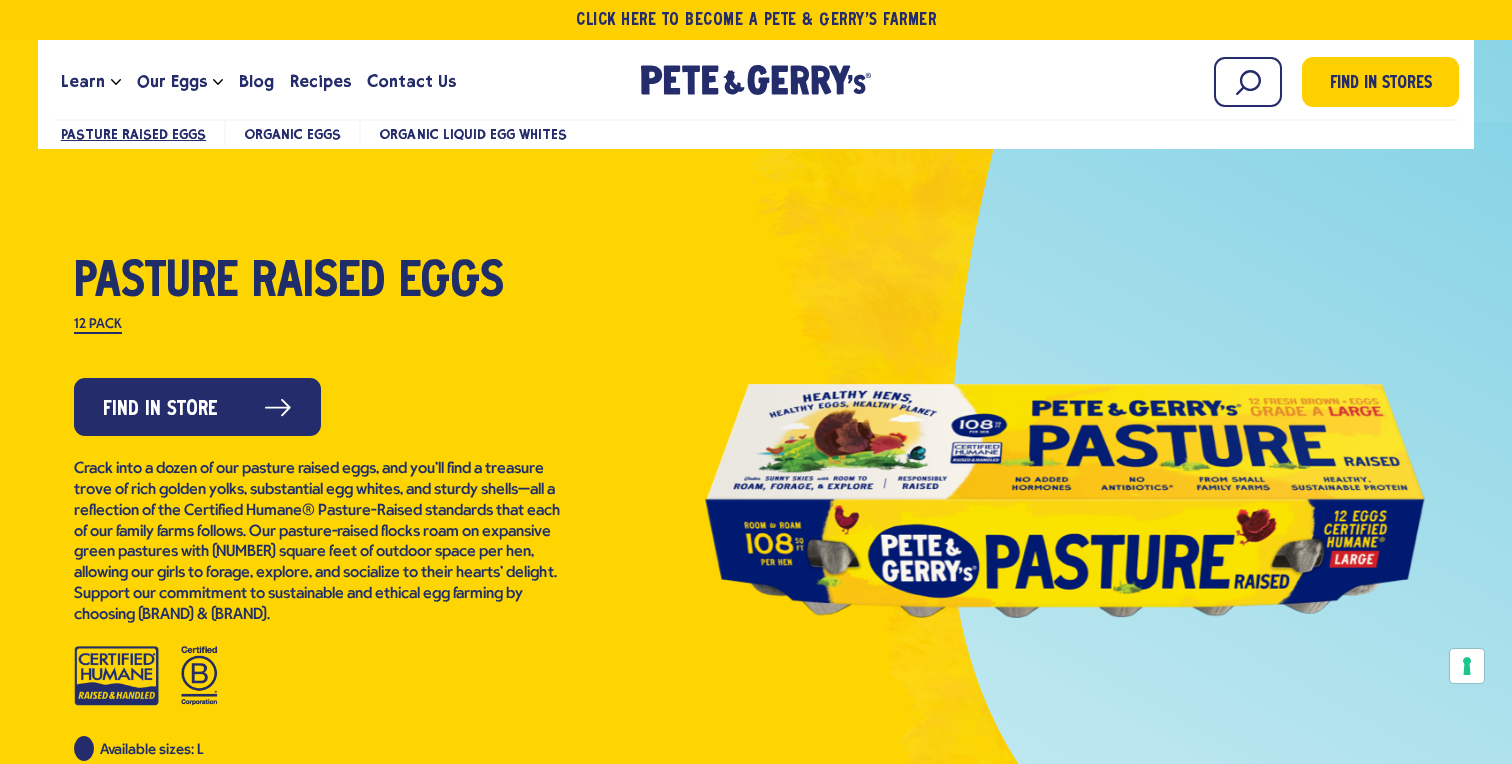 scroll, scrollTop: 121, scrollLeft: 0, axis: vertical 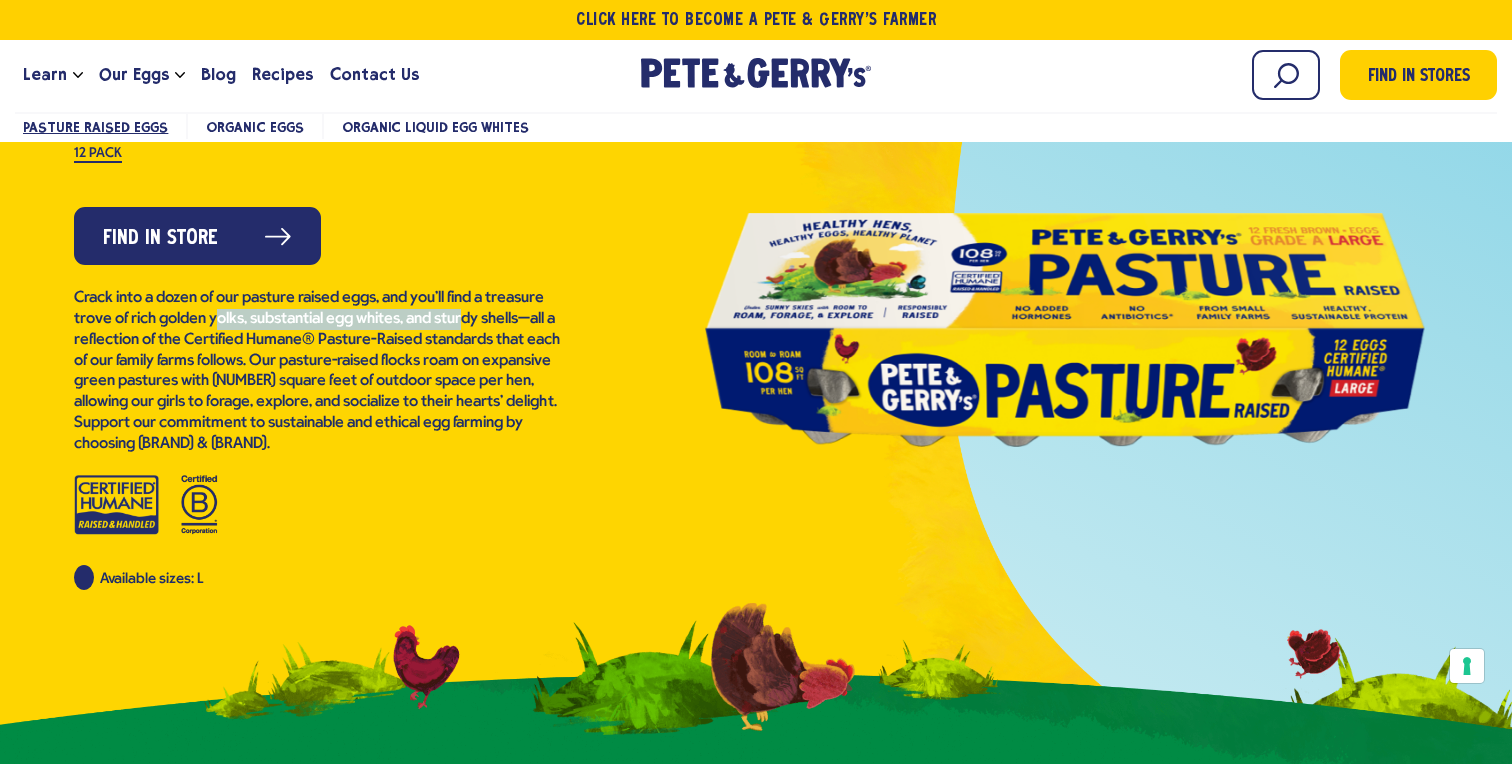 drag, startPoint x: 218, startPoint y: 310, endPoint x: 473, endPoint y: 310, distance: 255 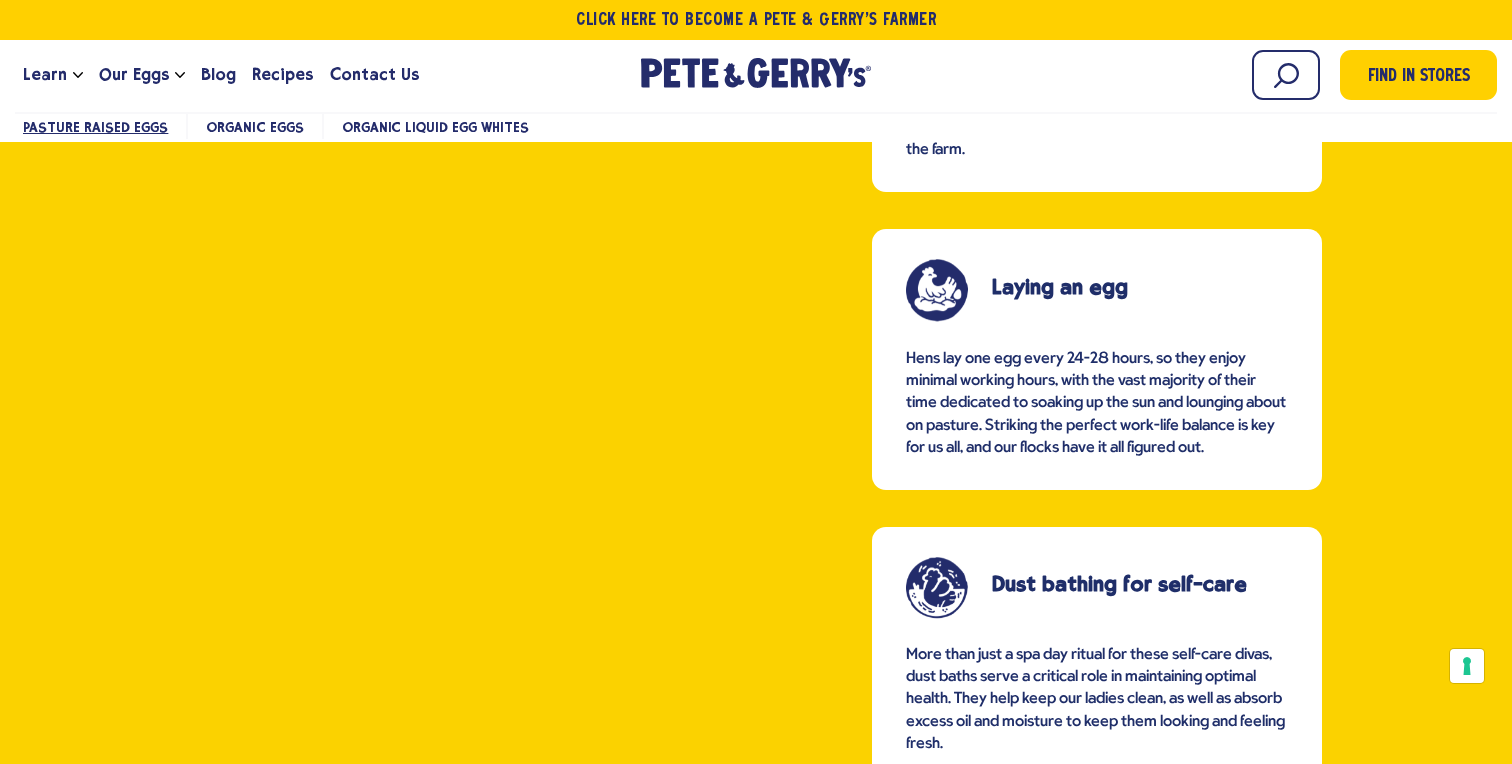 scroll, scrollTop: 2489, scrollLeft: 0, axis: vertical 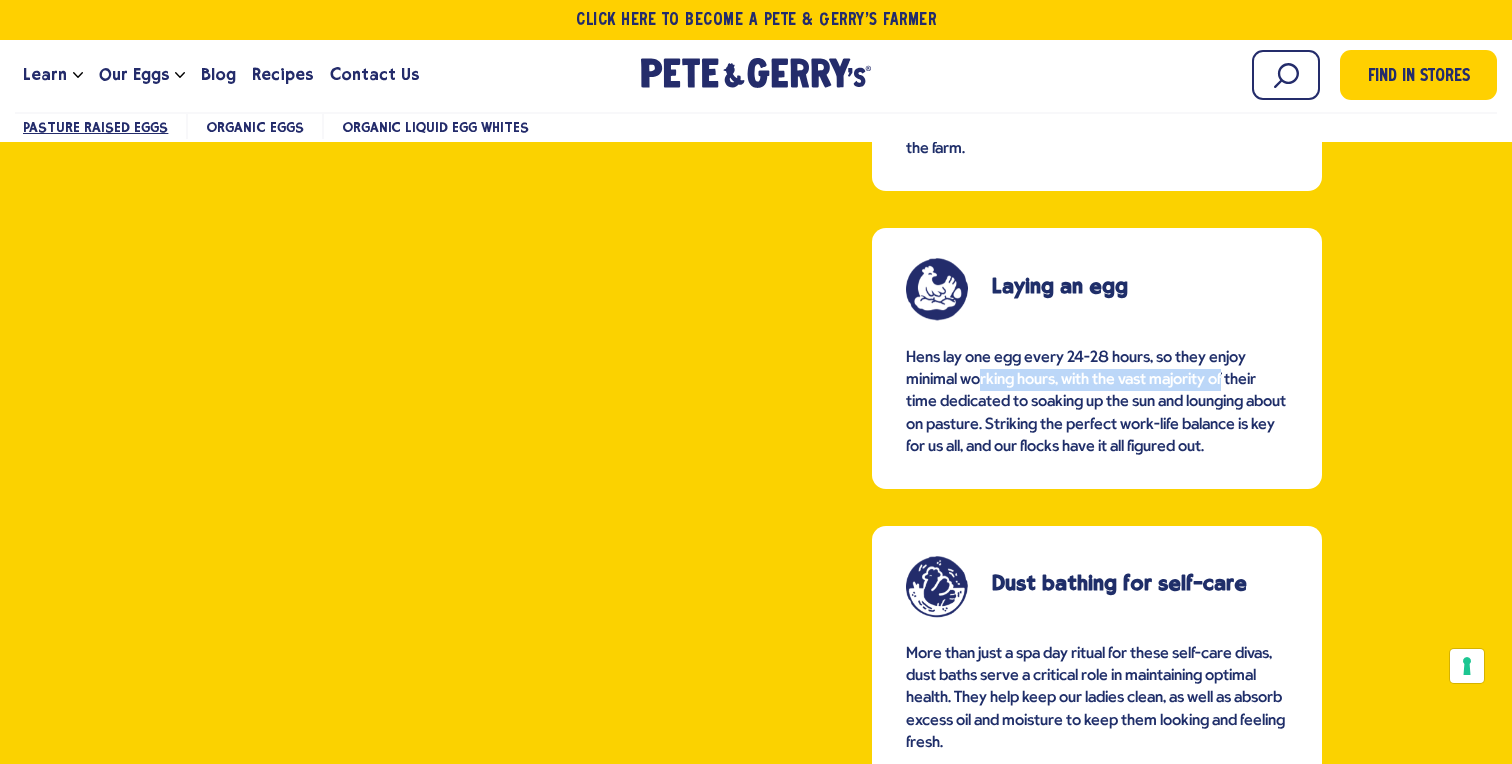 drag, startPoint x: 981, startPoint y: 394, endPoint x: 1227, endPoint y: 394, distance: 246 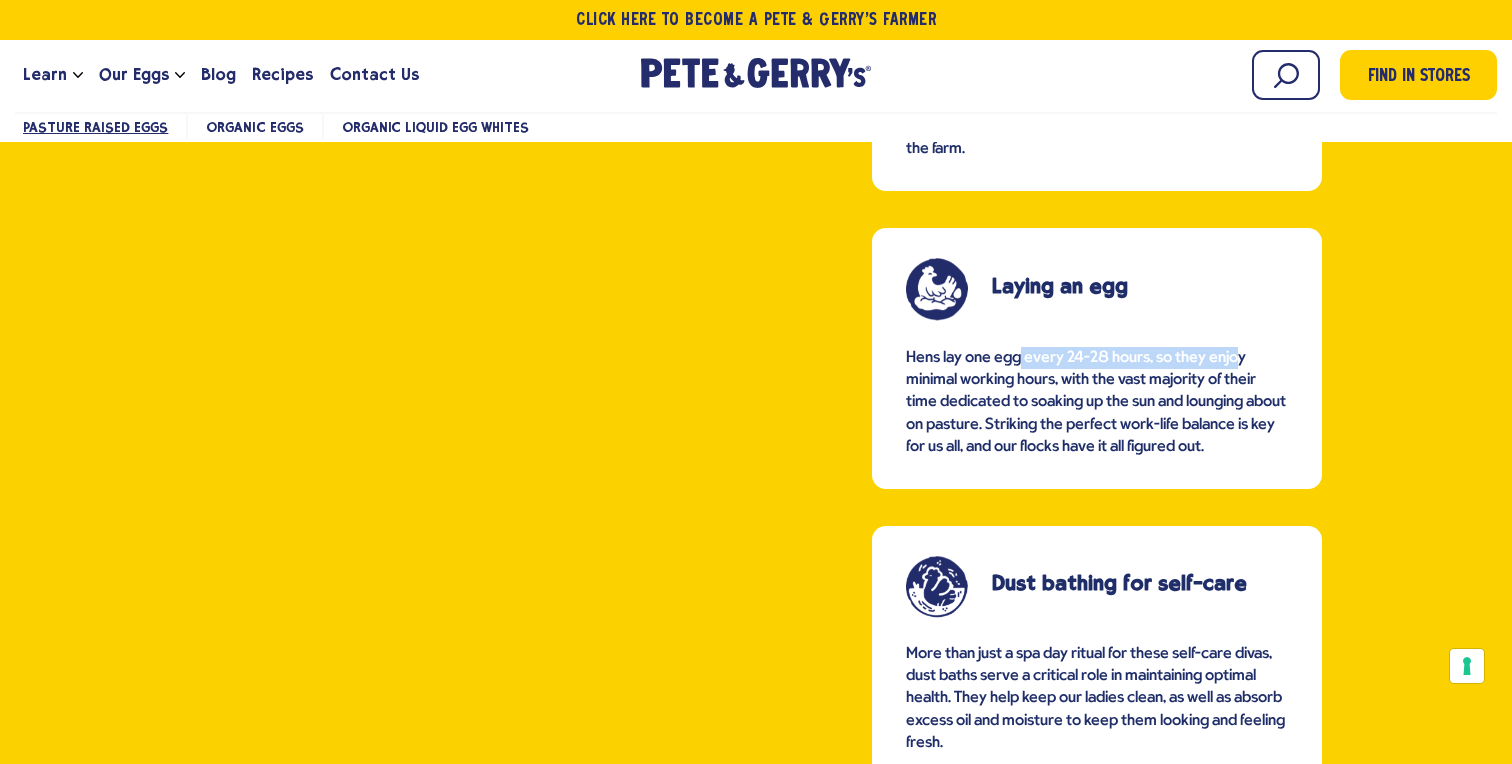 drag, startPoint x: 1057, startPoint y: 375, endPoint x: 1244, endPoint y: 372, distance: 187.02406 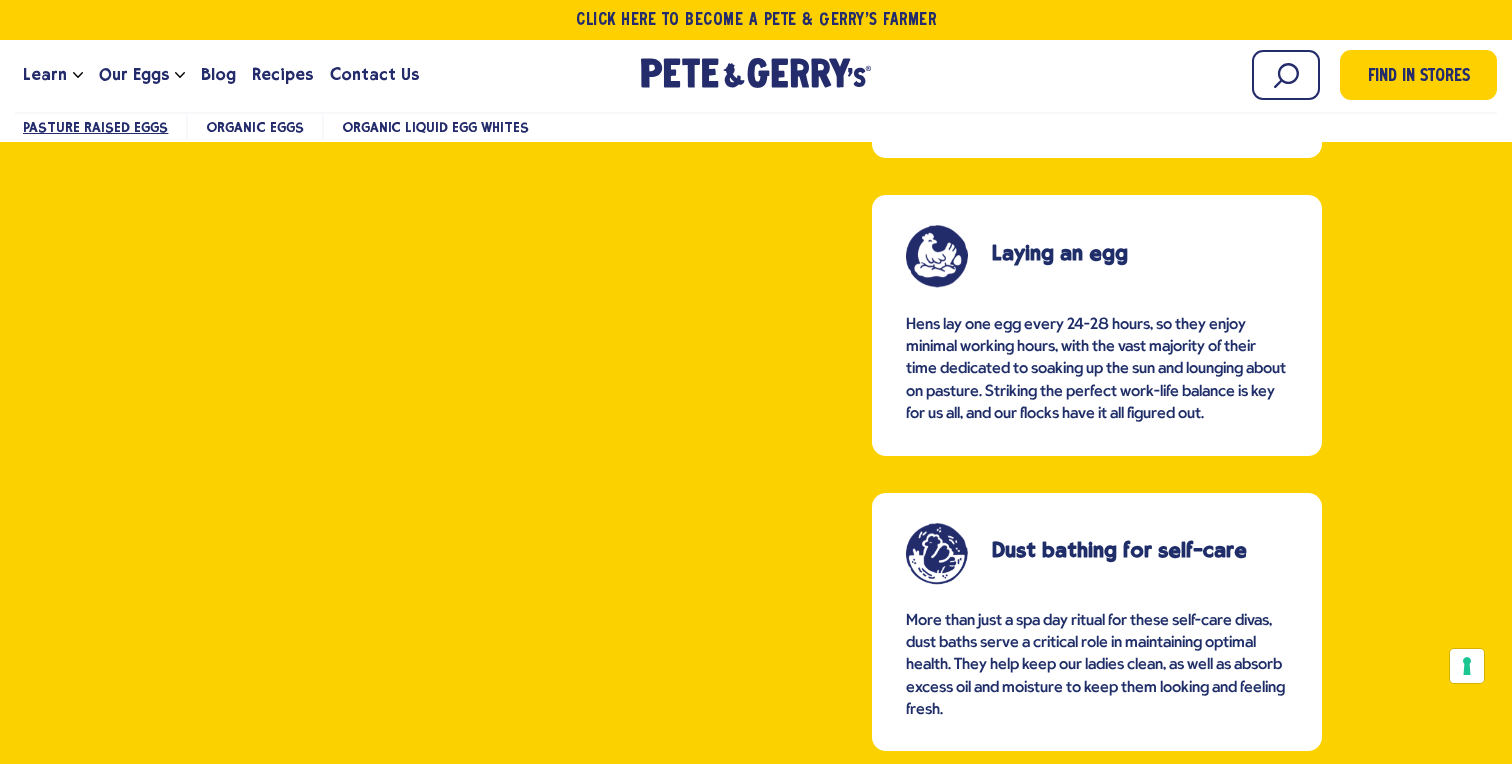 scroll, scrollTop: 2524, scrollLeft: 0, axis: vertical 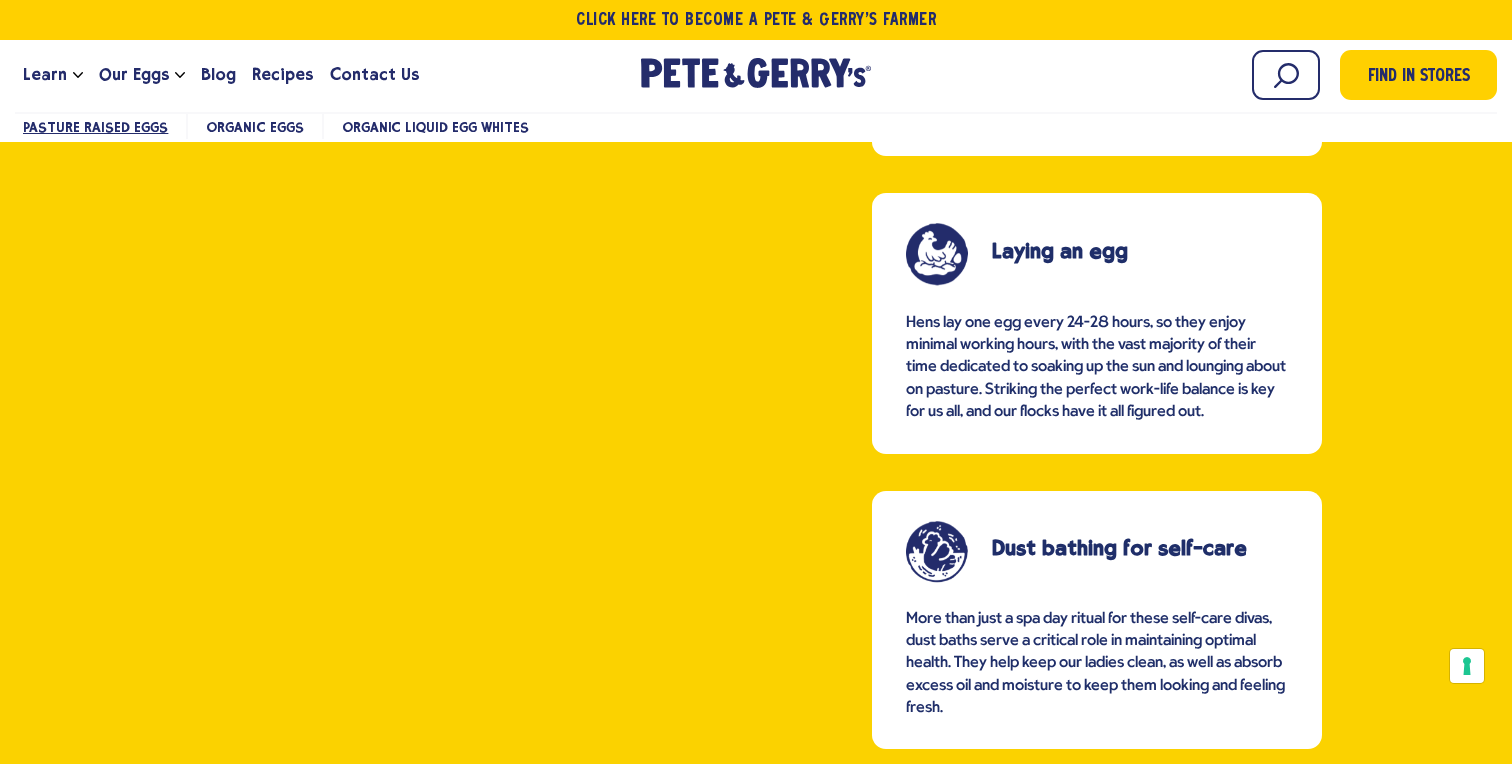 drag, startPoint x: 966, startPoint y: 366, endPoint x: 1138, endPoint y: 359, distance: 172.14238 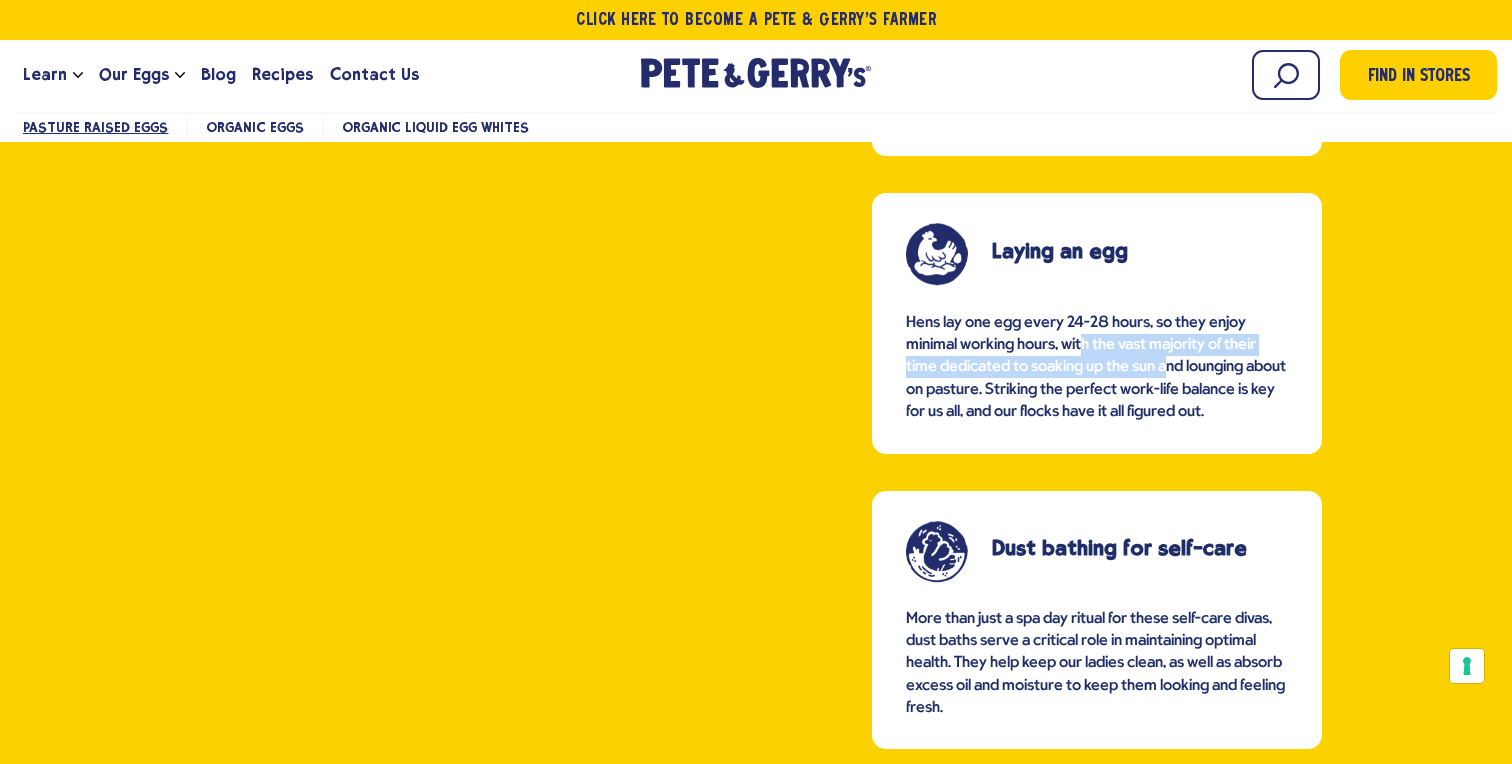 drag, startPoint x: 1200, startPoint y: 363, endPoint x: 1170, endPoint y: 386, distance: 37.802116 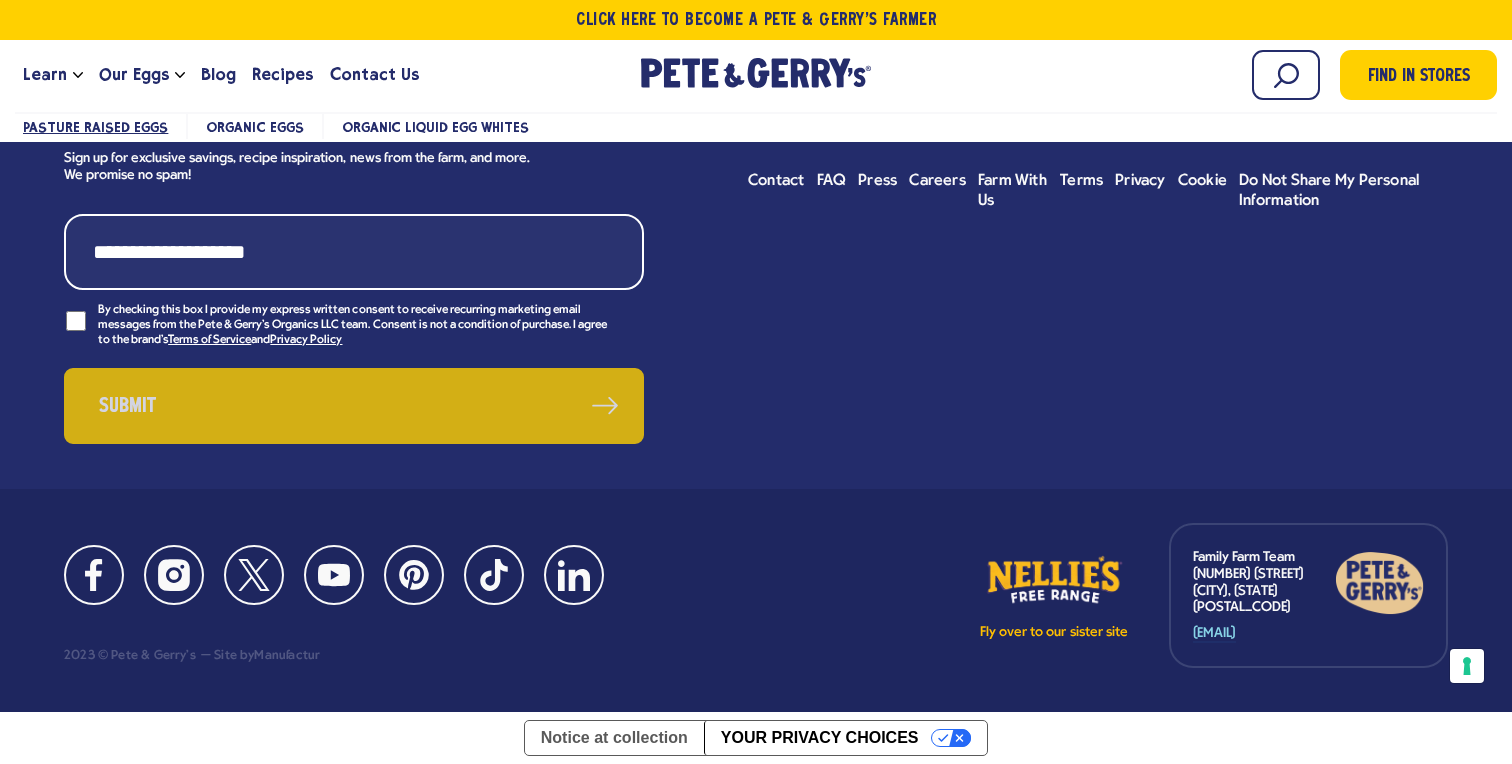 scroll, scrollTop: 7978, scrollLeft: 0, axis: vertical 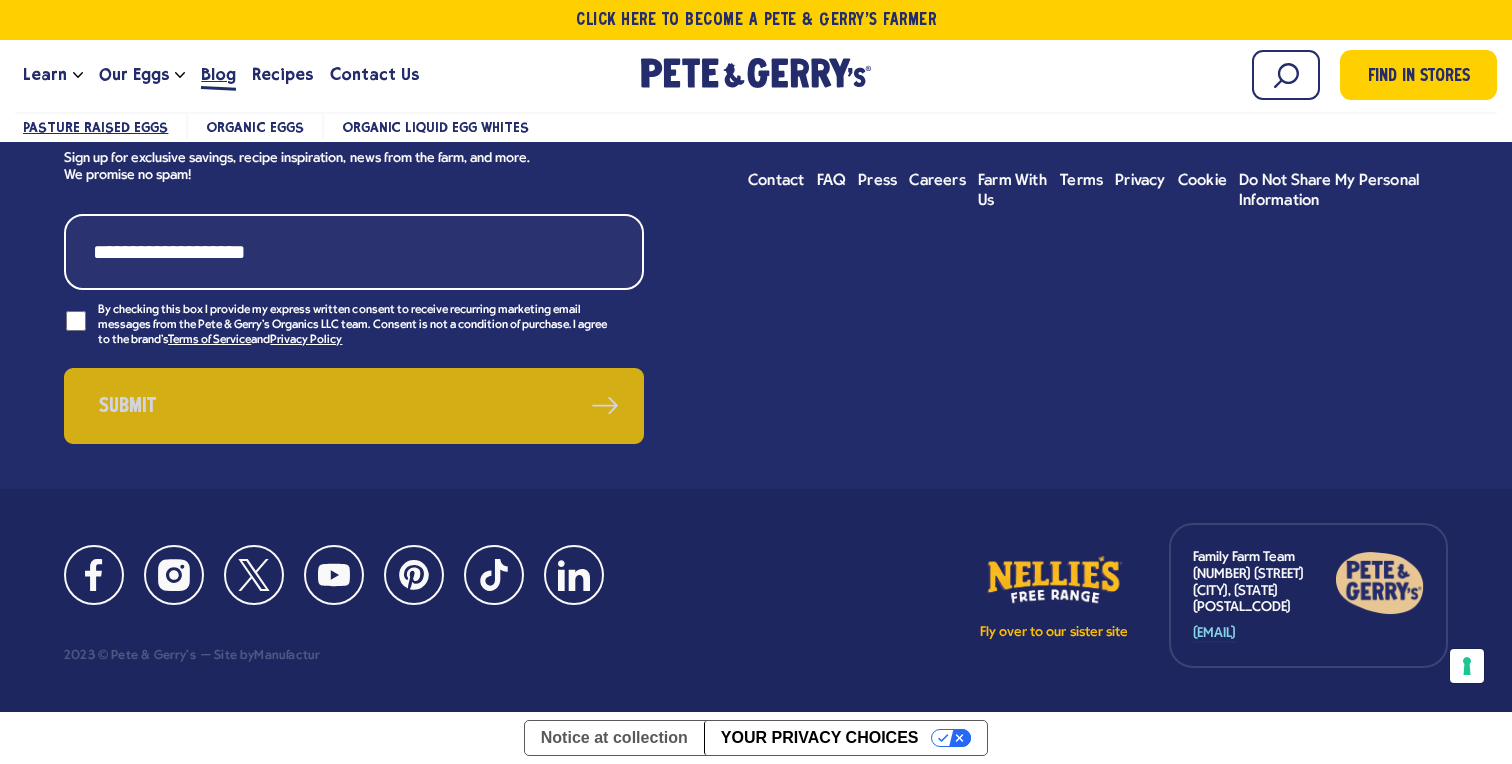 click on "Blog" at bounding box center (218, 74) 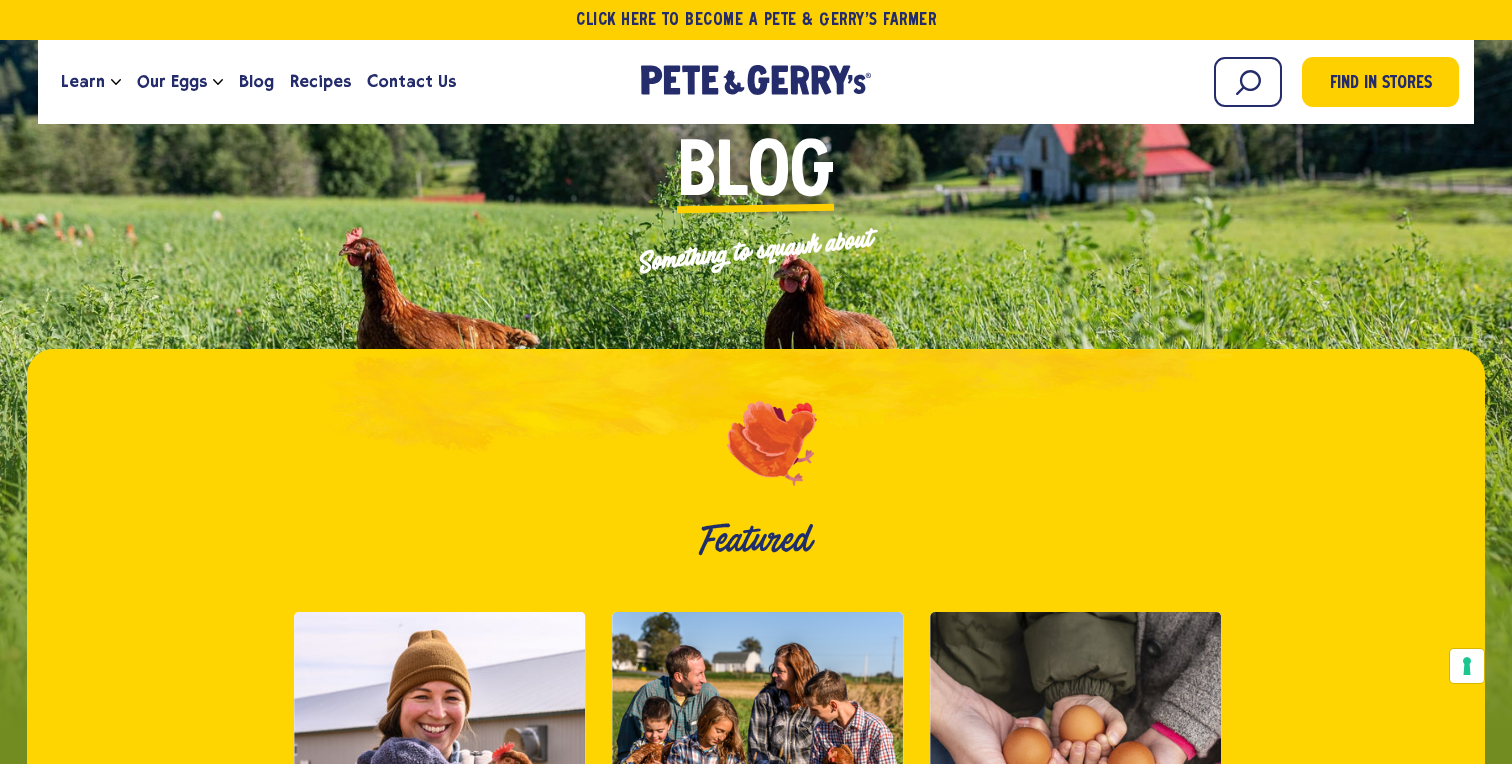 scroll, scrollTop: 172, scrollLeft: 0, axis: vertical 